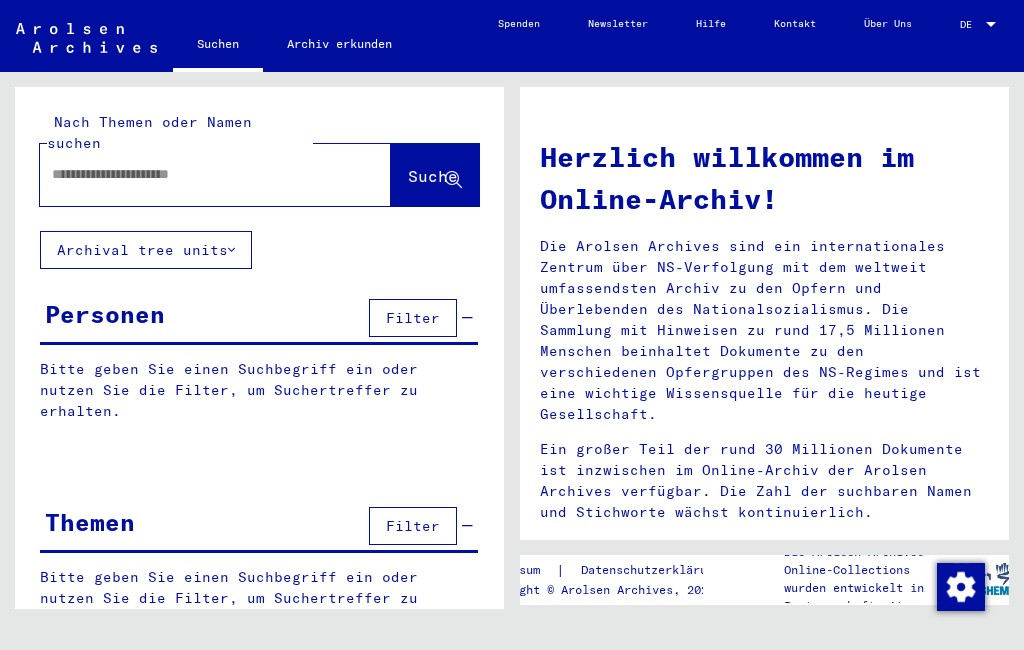 type on "**********" 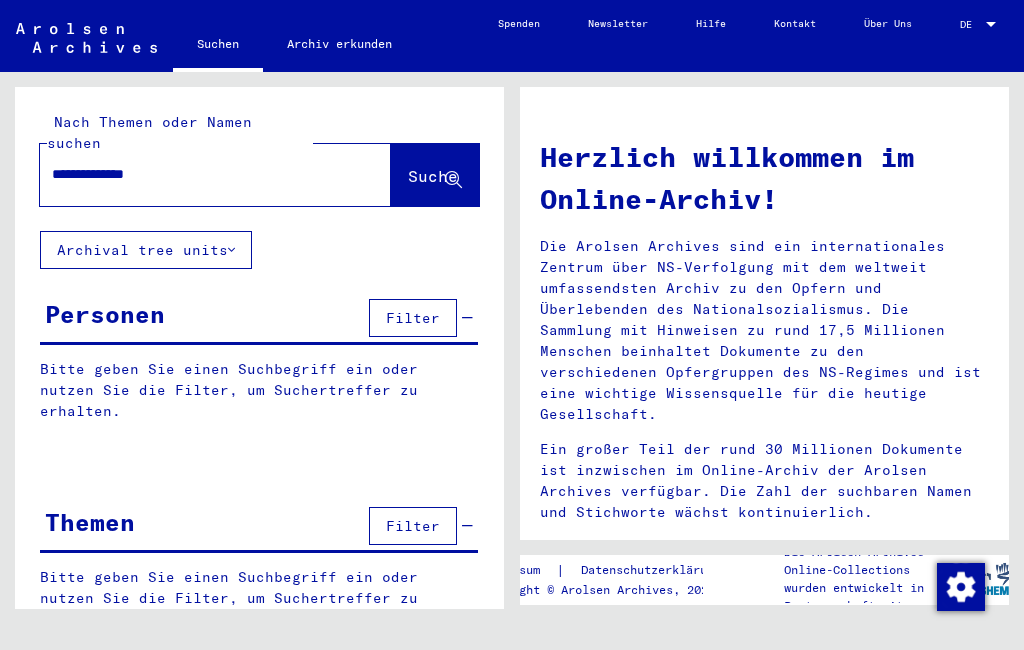 scroll, scrollTop: 0, scrollLeft: 0, axis: both 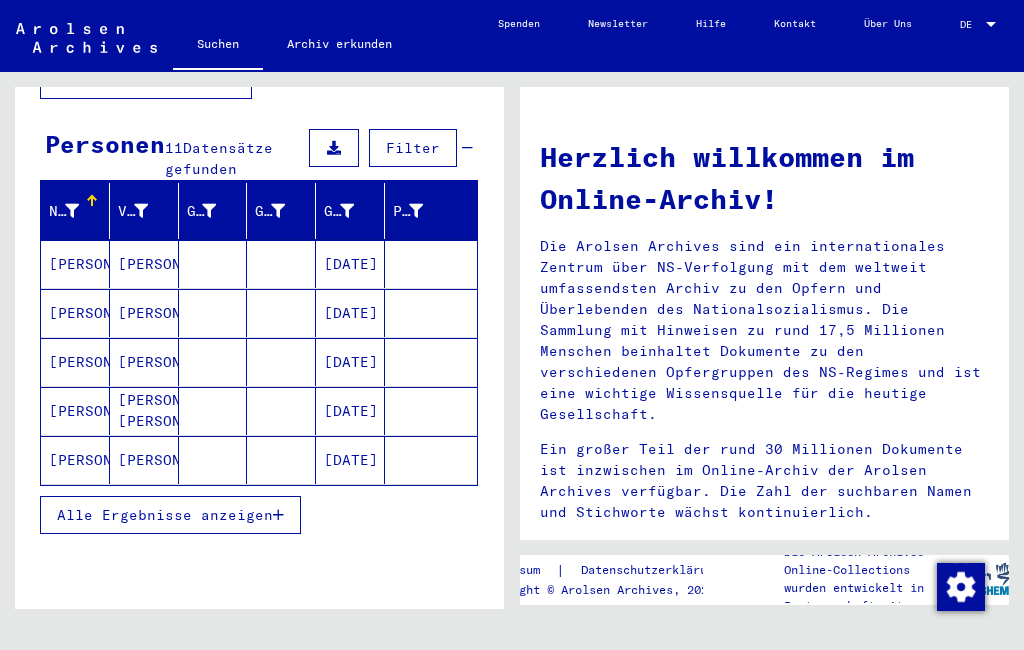 click on "Filter" at bounding box center (413, 148) 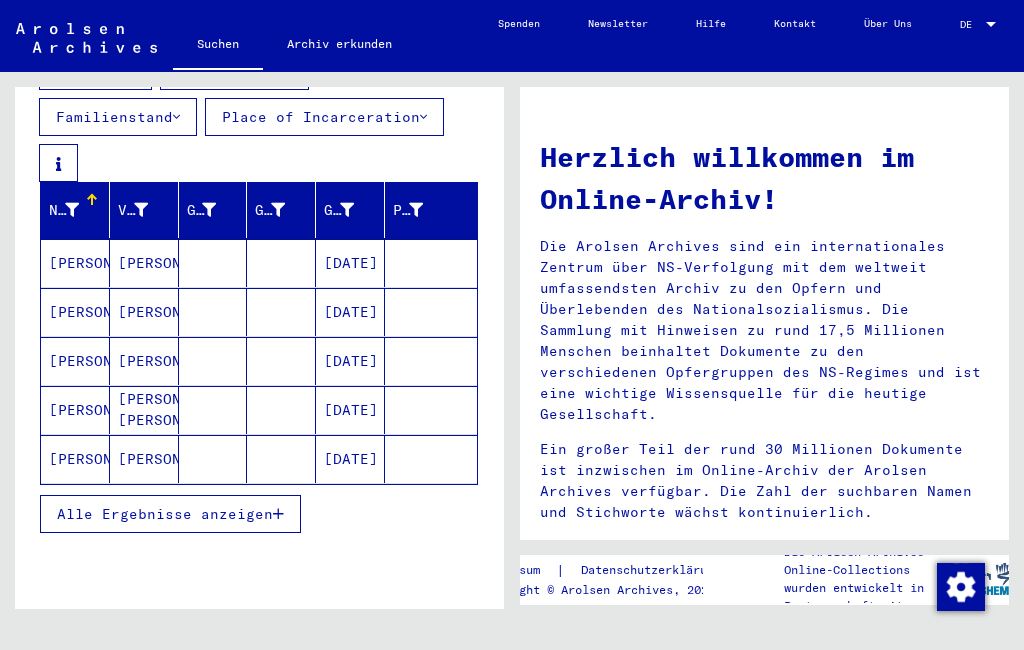 scroll, scrollTop: 308, scrollLeft: 0, axis: vertical 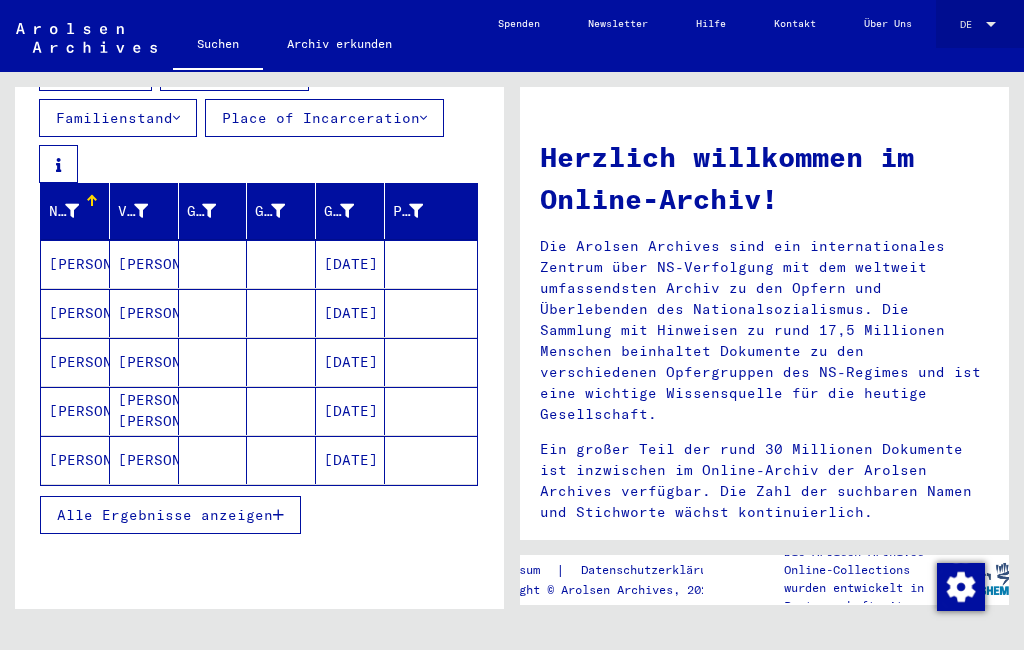 click at bounding box center (991, 24) 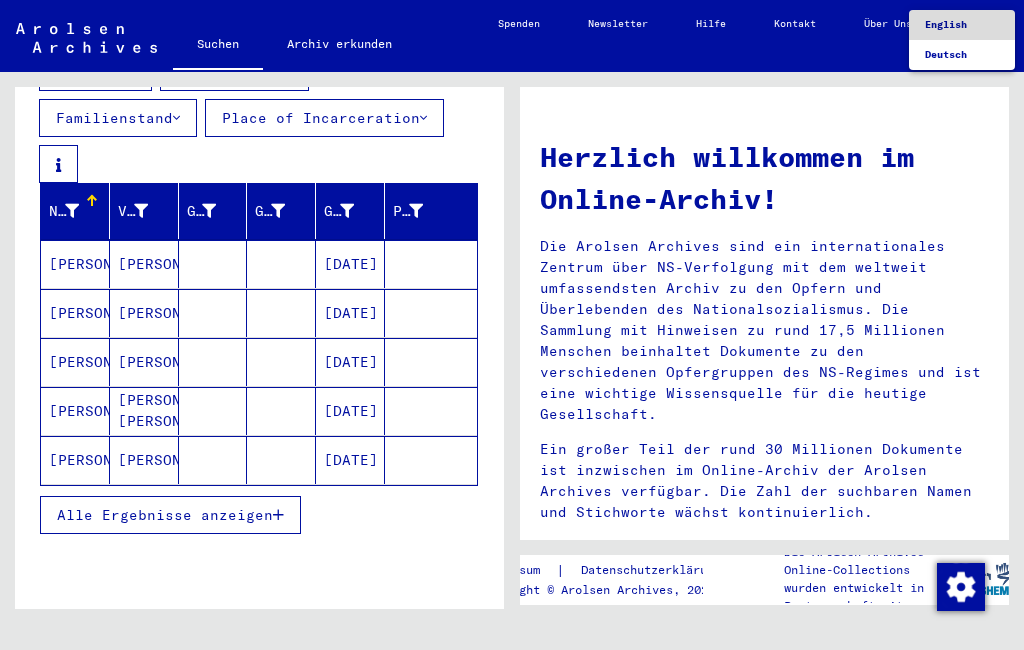 click on "English" at bounding box center [946, 24] 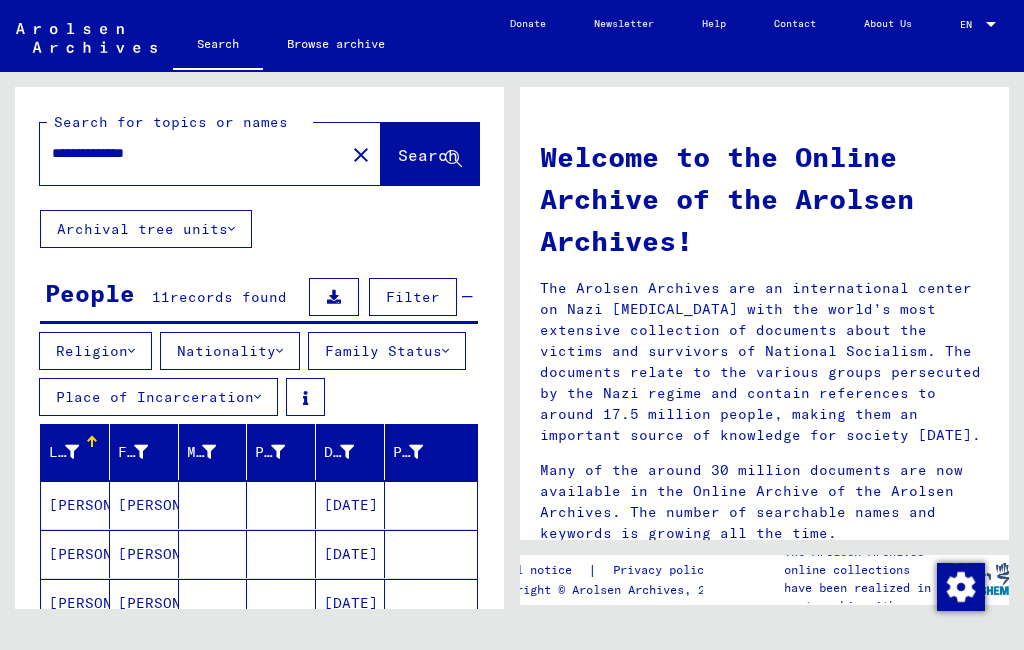 scroll, scrollTop: 0, scrollLeft: 0, axis: both 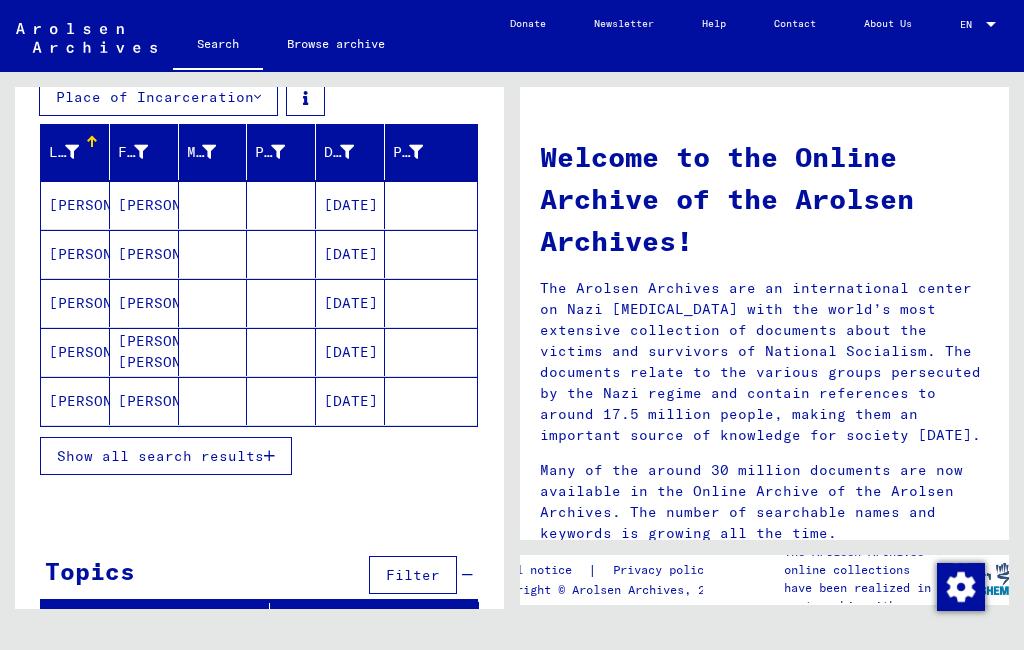click on "Show all search results" at bounding box center [160, 456] 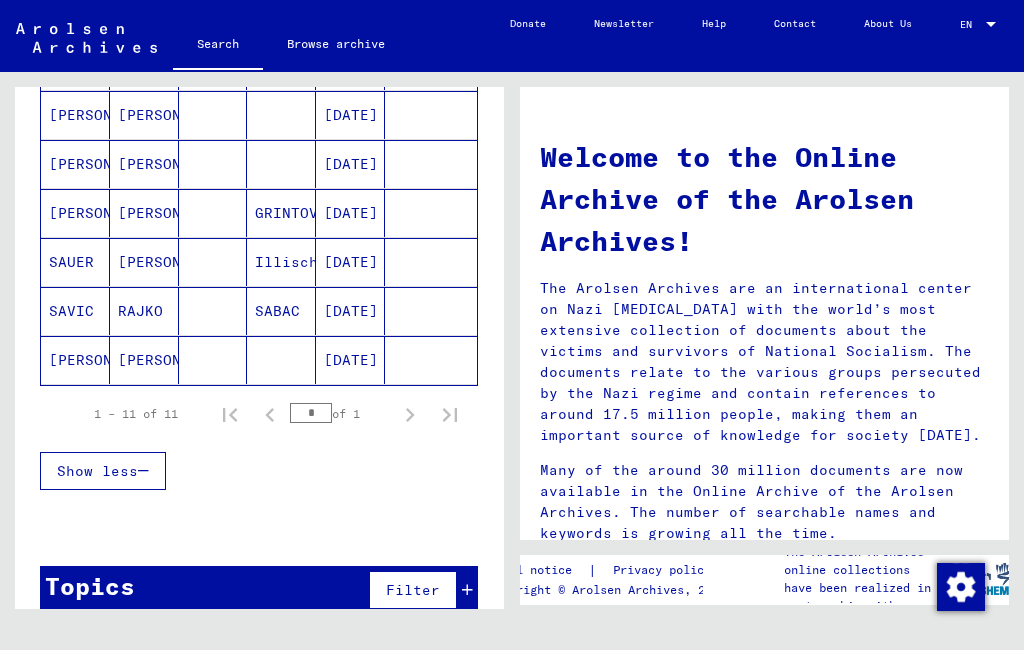 scroll, scrollTop: 634, scrollLeft: 0, axis: vertical 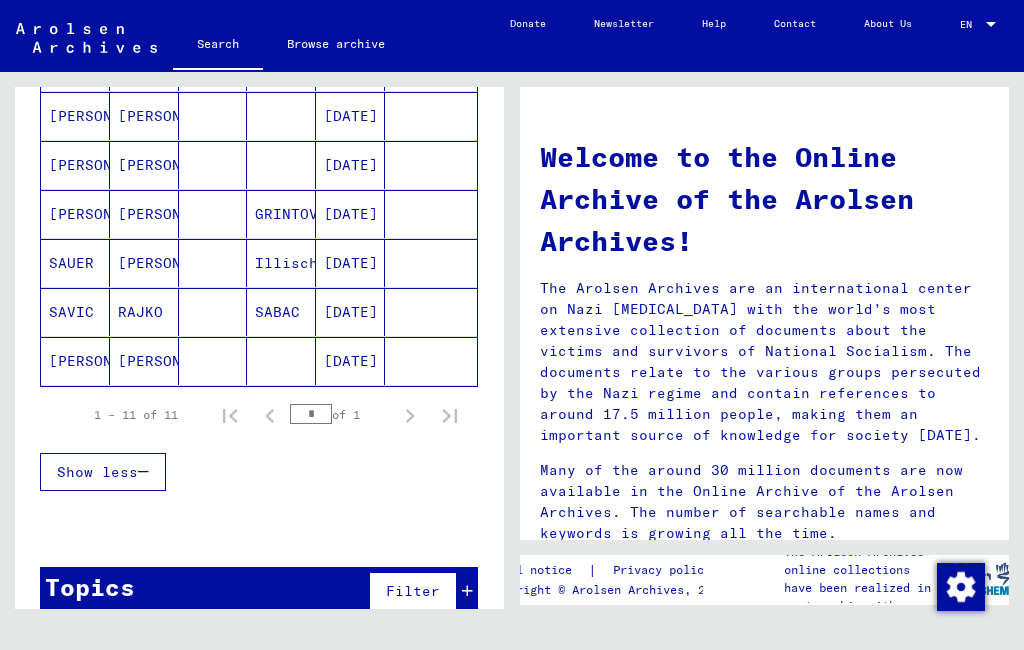 click on "[PERSON_NAME]" at bounding box center (144, 214) 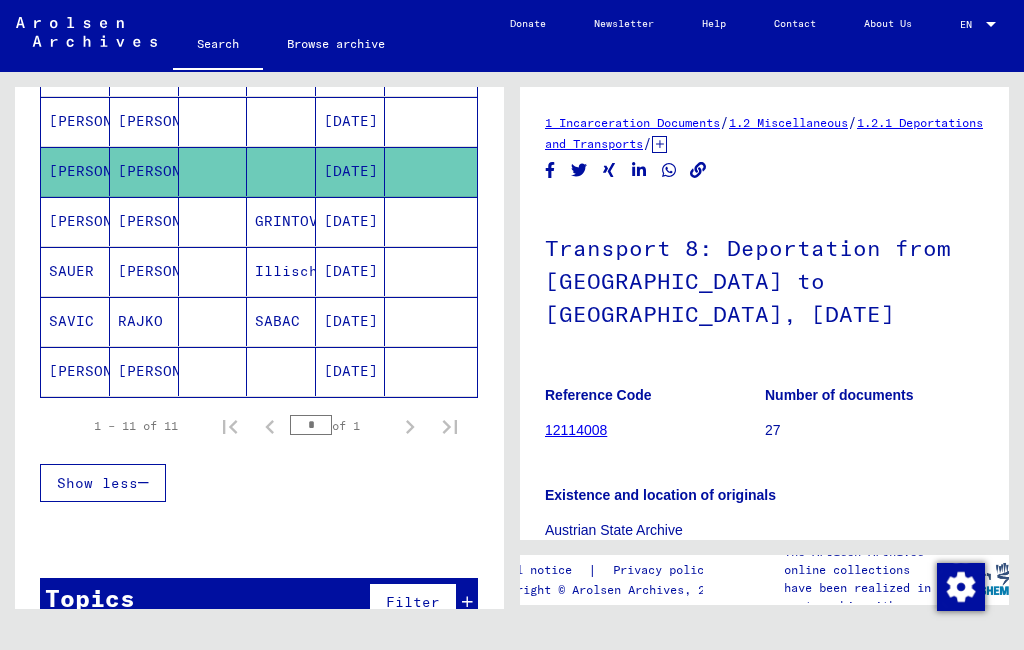 scroll, scrollTop: 0, scrollLeft: 0, axis: both 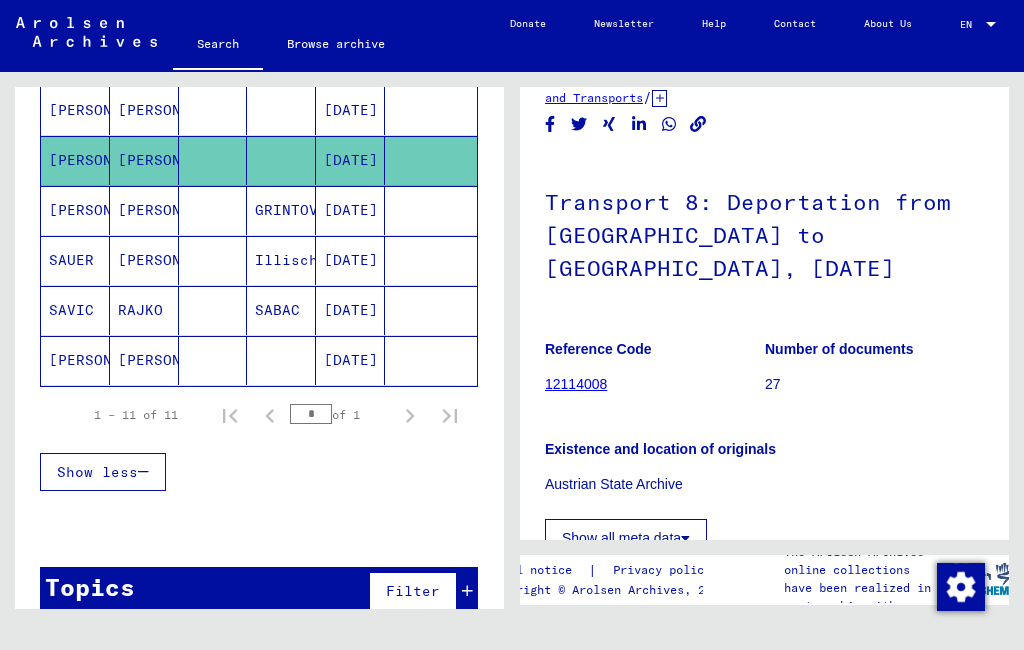 click on "12114008" 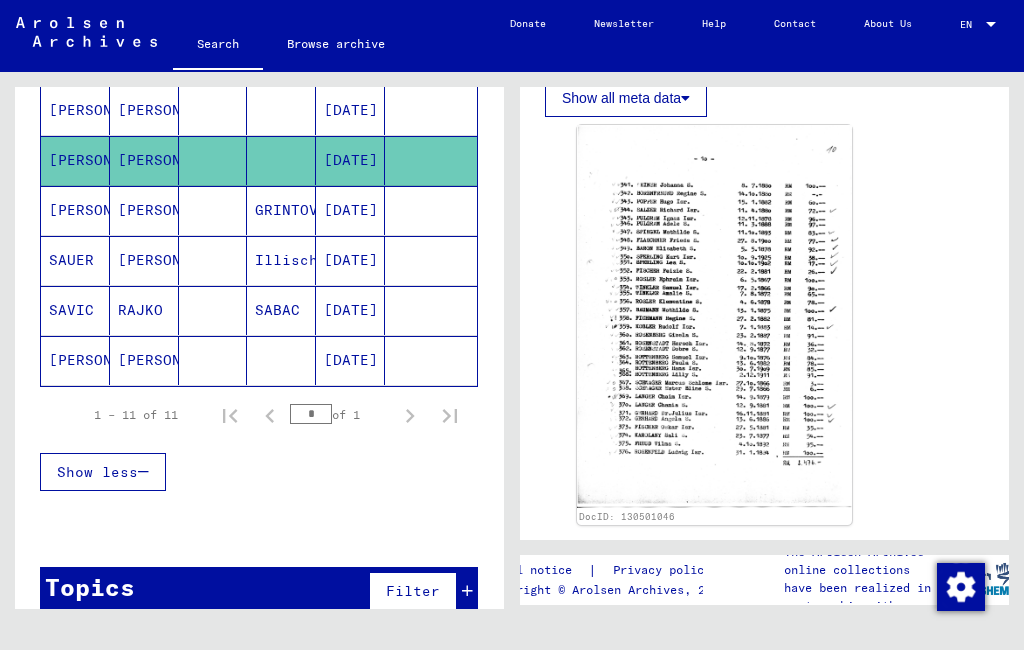 scroll, scrollTop: 512, scrollLeft: 0, axis: vertical 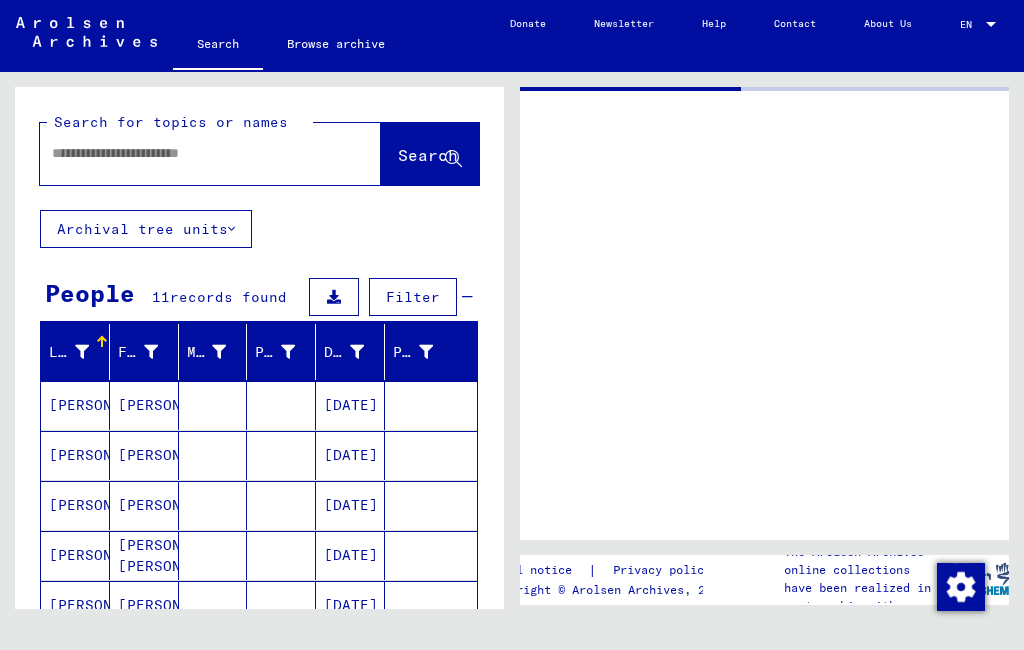 type on "*********" 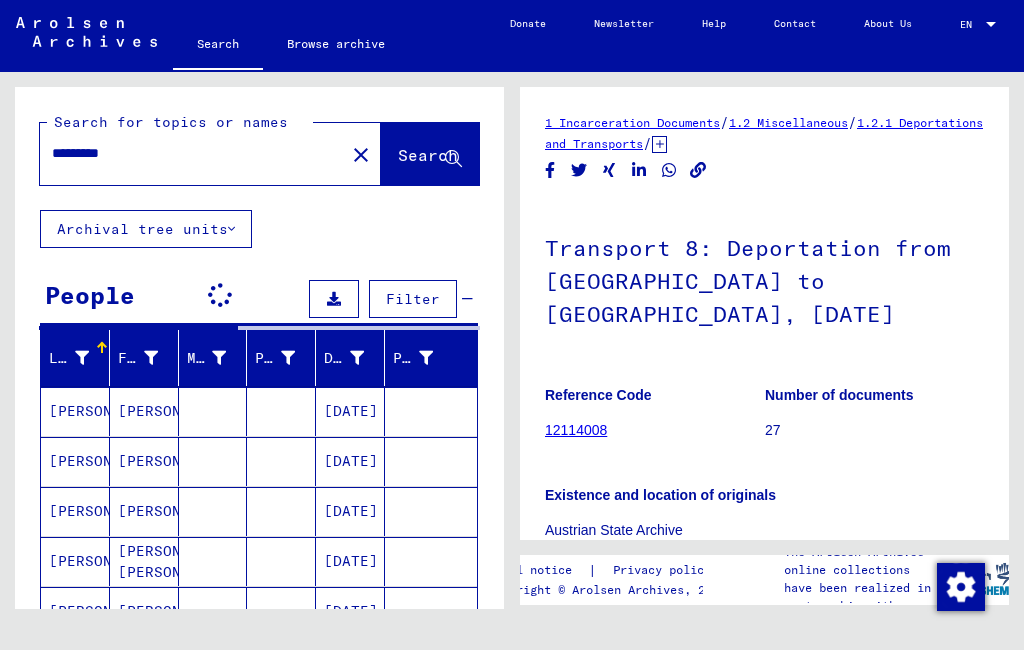 scroll, scrollTop: 0, scrollLeft: 0, axis: both 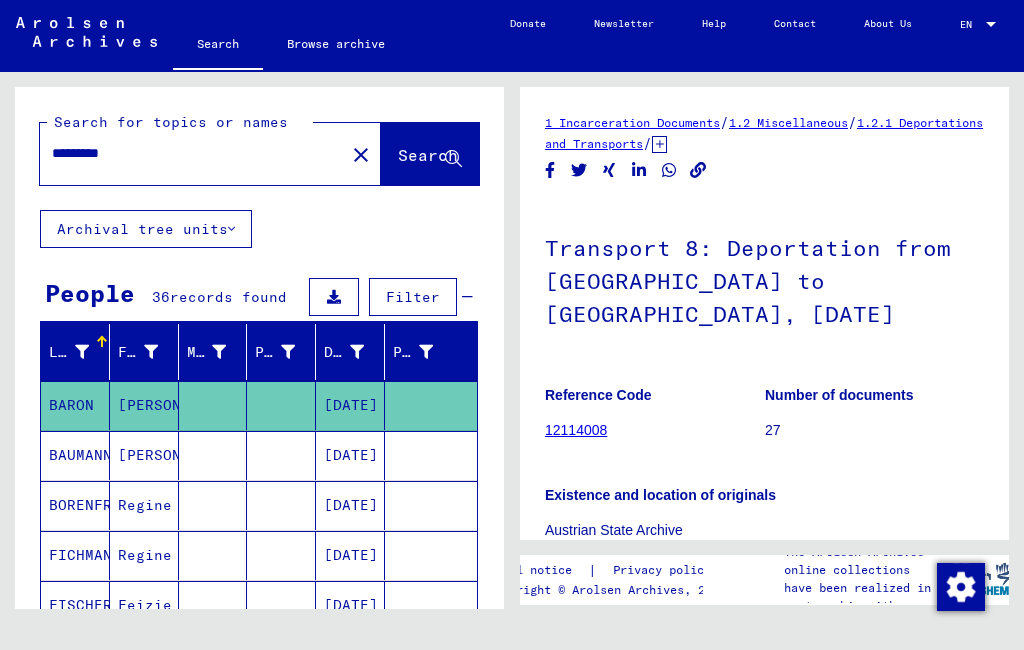 click on "close" 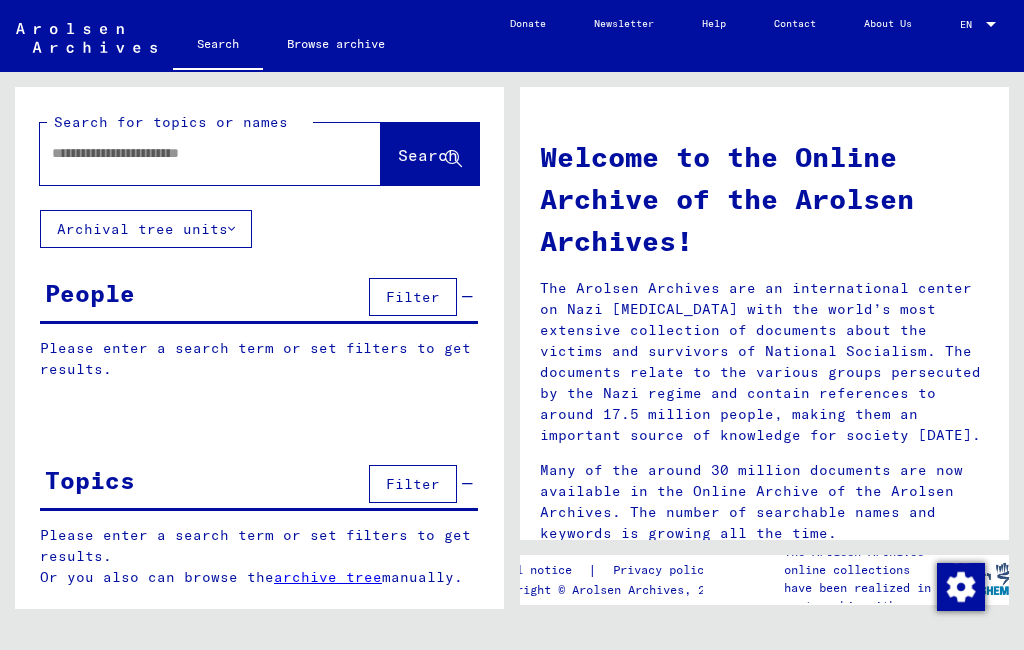click at bounding box center [186, 153] 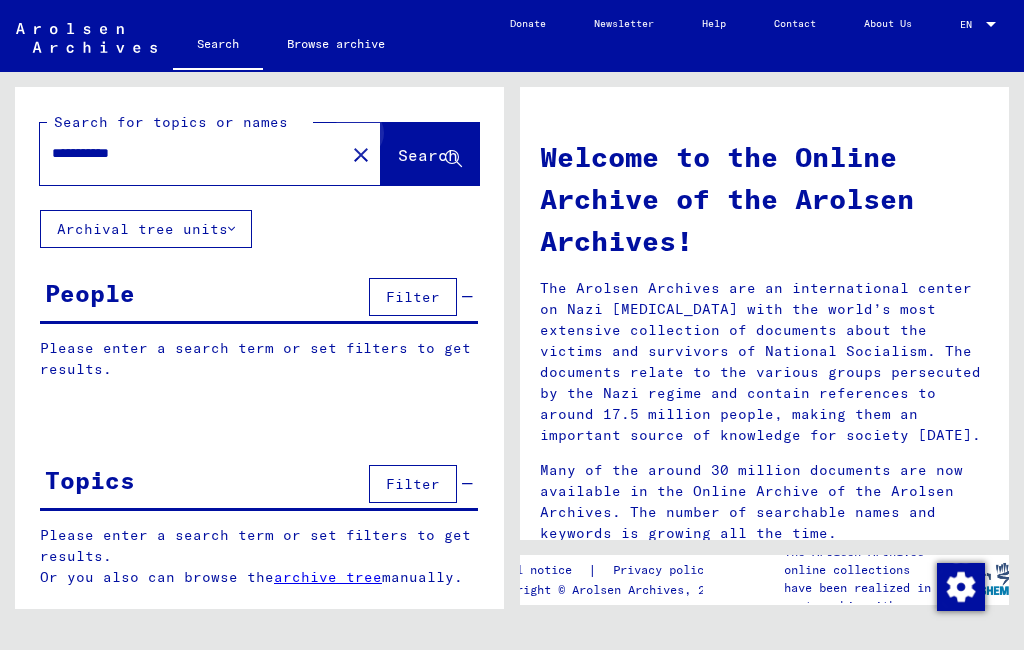 type on "**********" 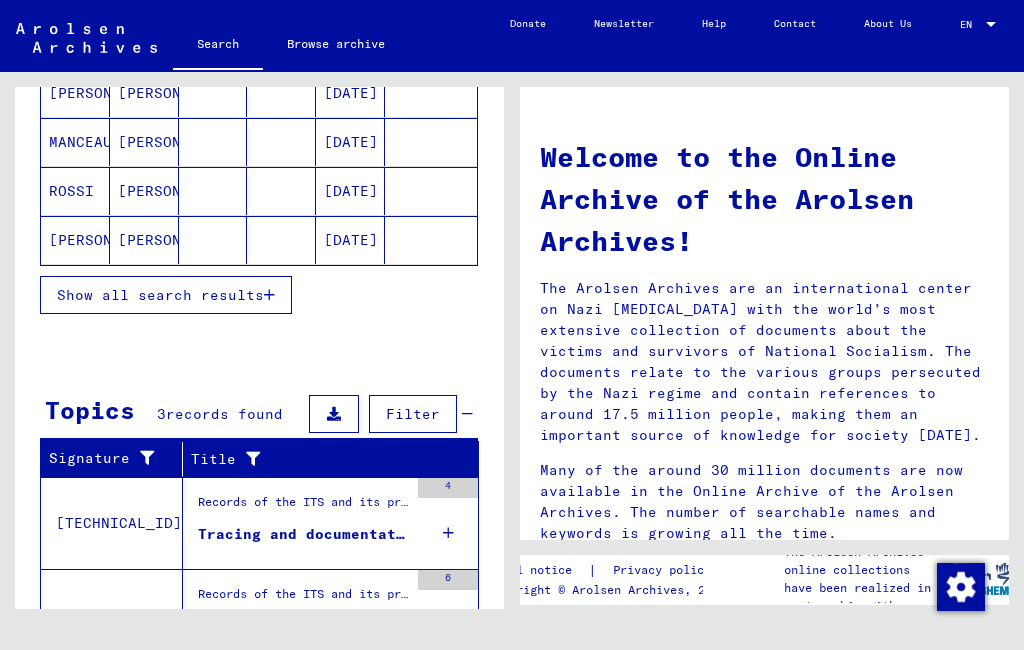 scroll, scrollTop: 363, scrollLeft: 0, axis: vertical 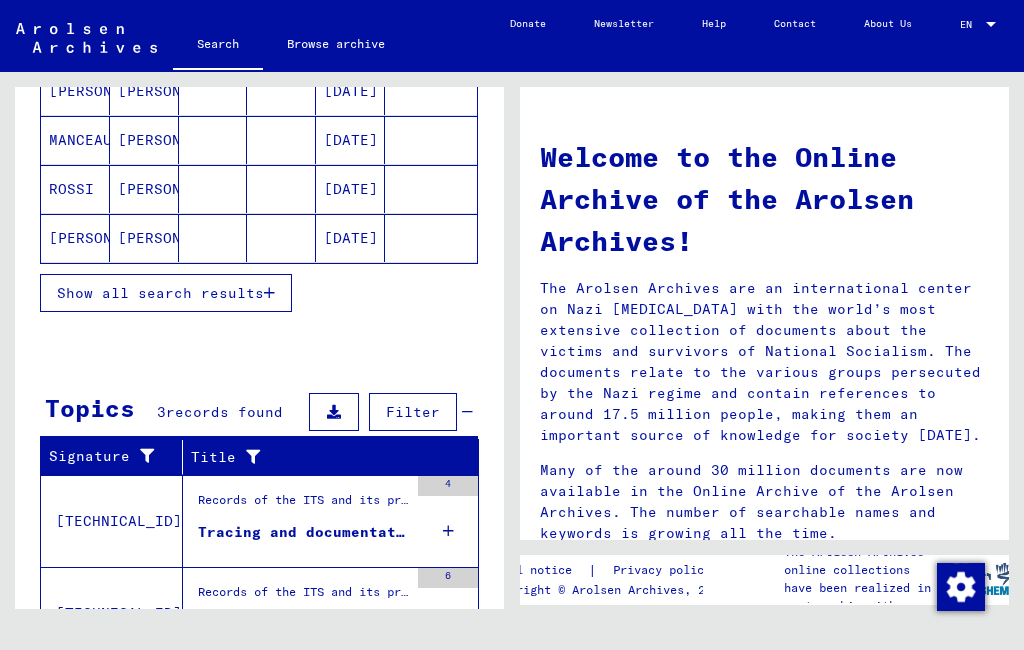 click on "[PERSON_NAME]" 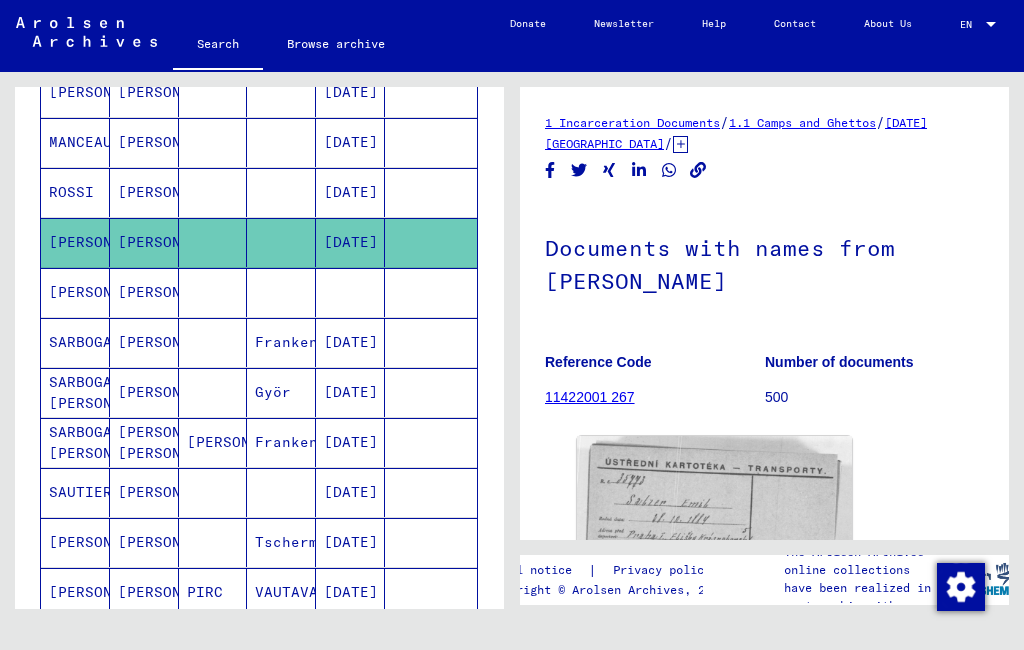 scroll, scrollTop: 0, scrollLeft: 0, axis: both 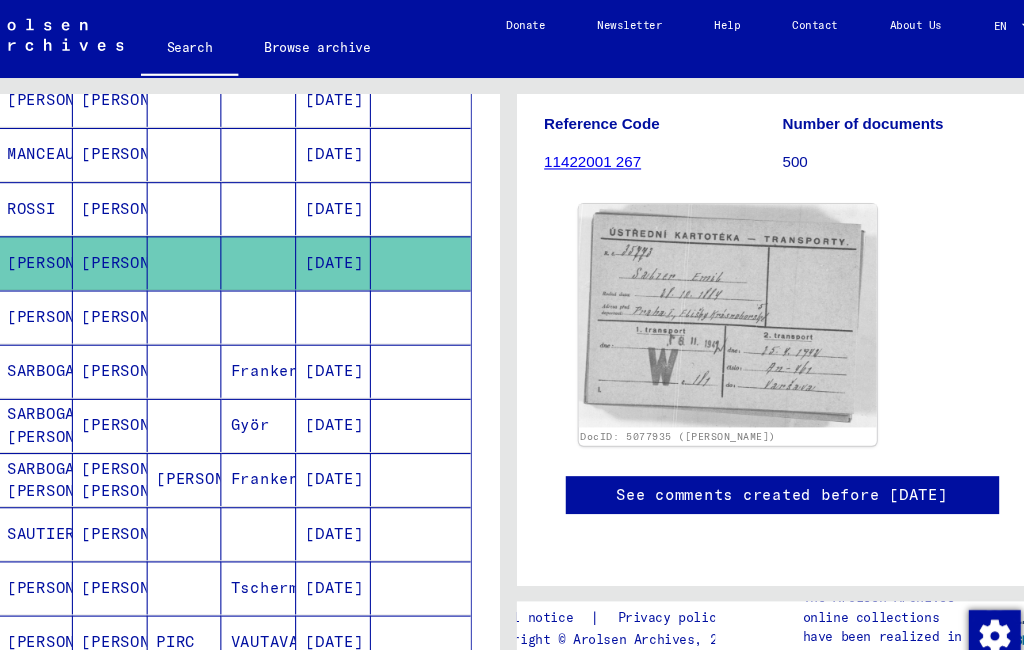 click on "[PERSON_NAME]" at bounding box center (144, 342) 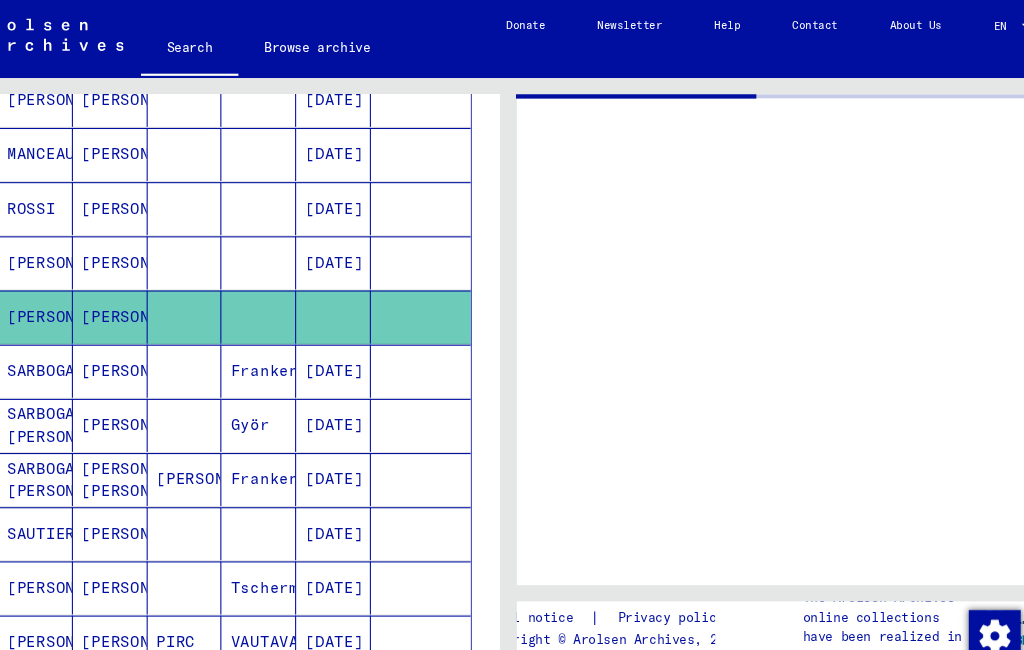 scroll, scrollTop: 0, scrollLeft: 0, axis: both 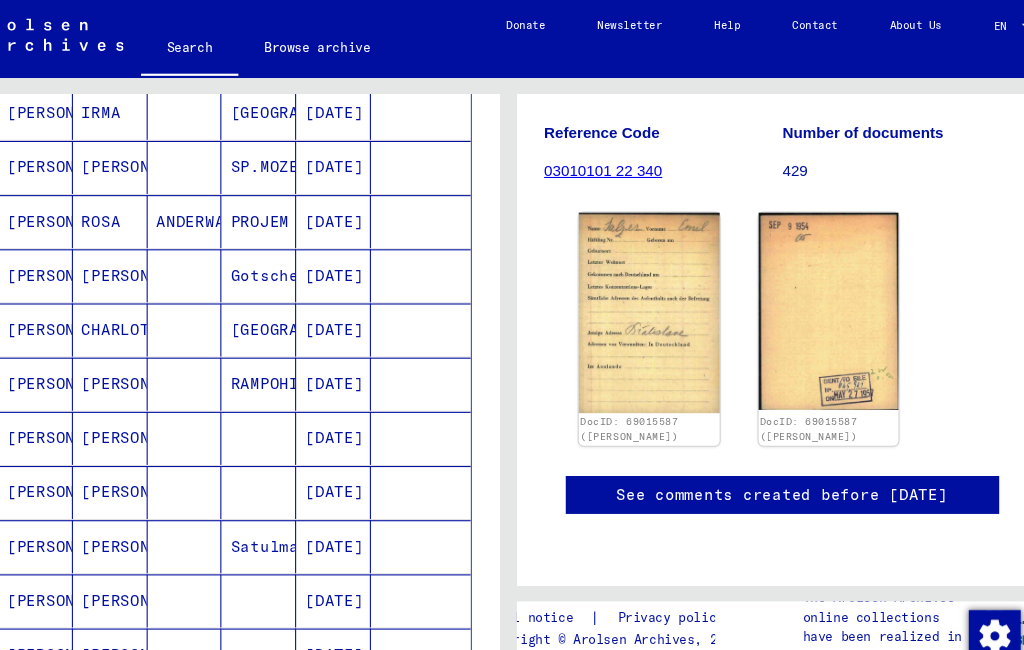 click on "[PERSON_NAME]" at bounding box center (144, 404) 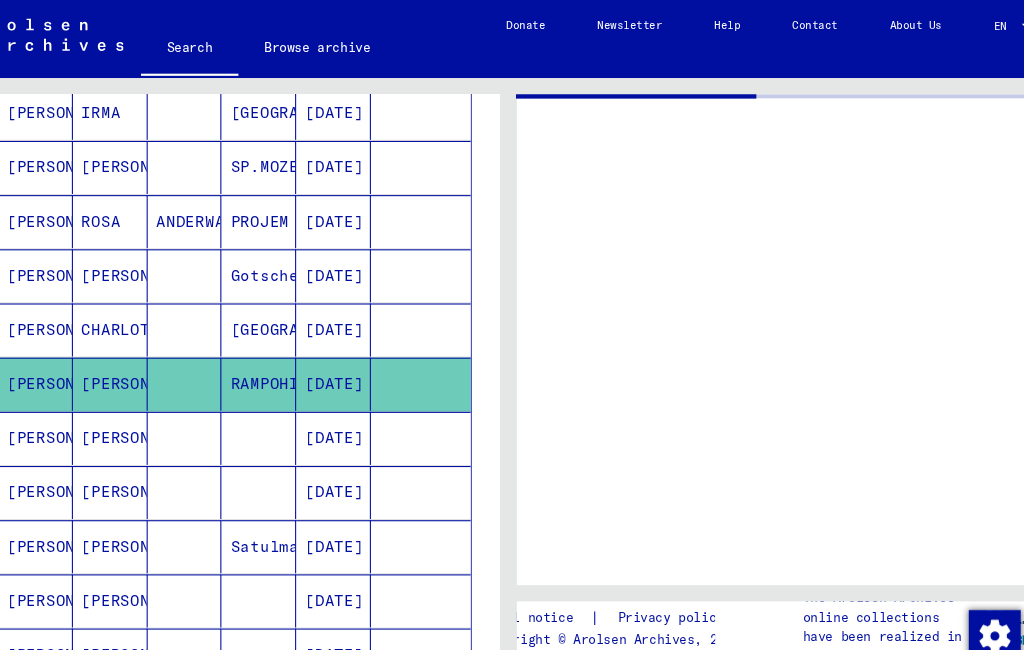 scroll, scrollTop: 0, scrollLeft: 0, axis: both 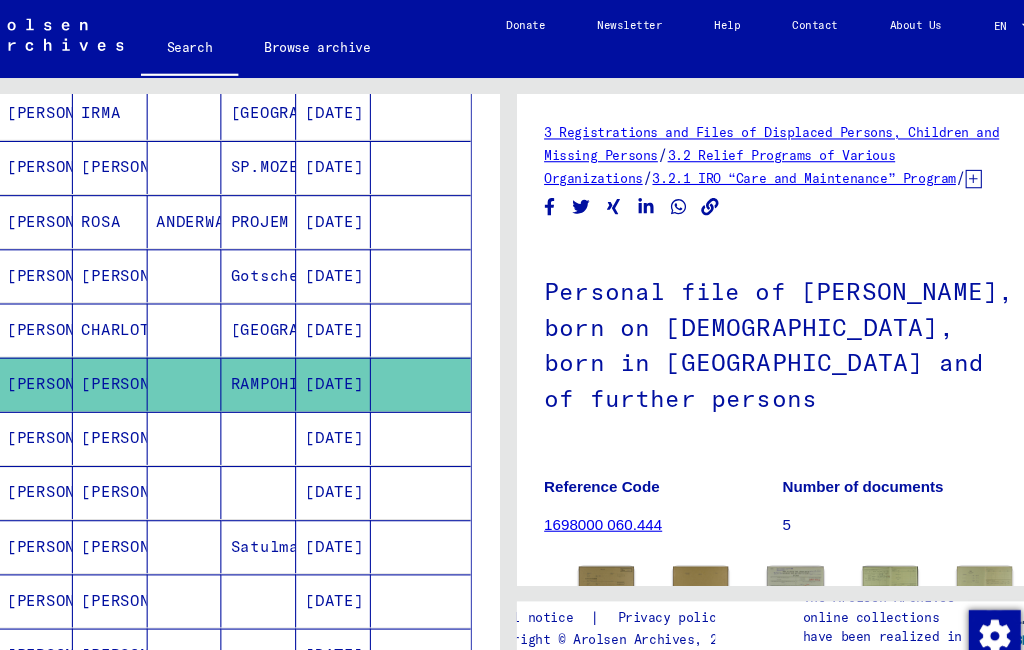 click on "[PERSON_NAME]" at bounding box center [144, 454] 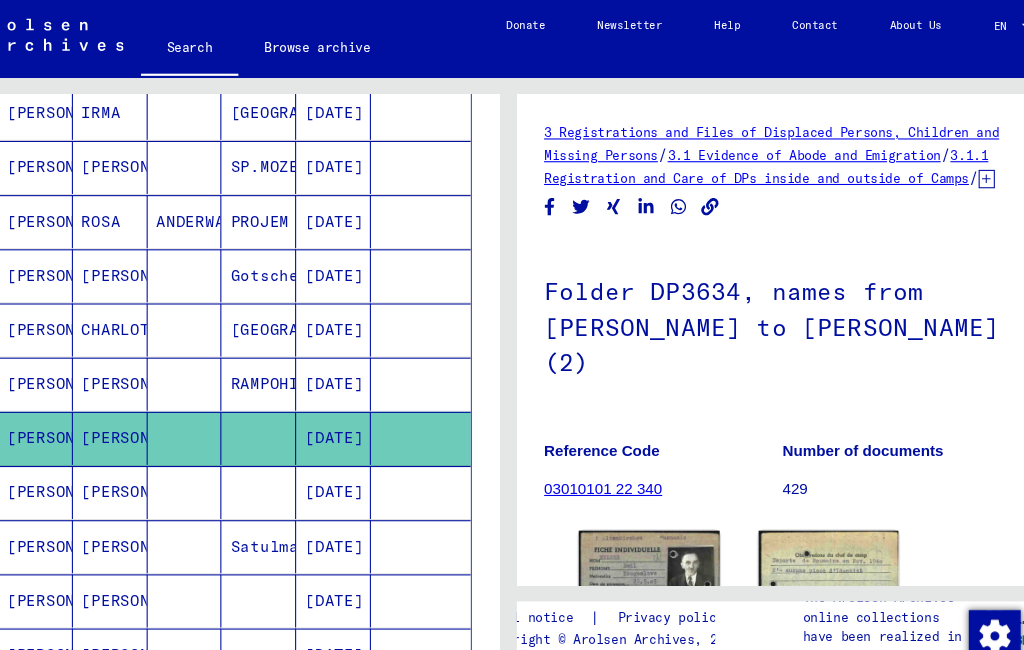 scroll, scrollTop: 0, scrollLeft: 0, axis: both 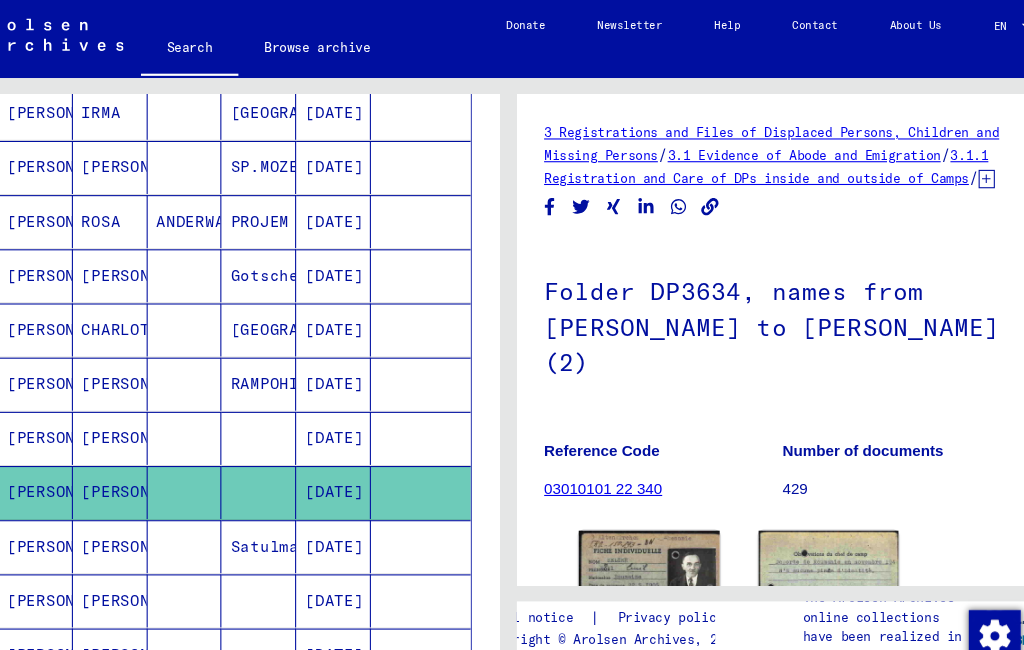 click on "[PERSON_NAME]" at bounding box center [144, 554] 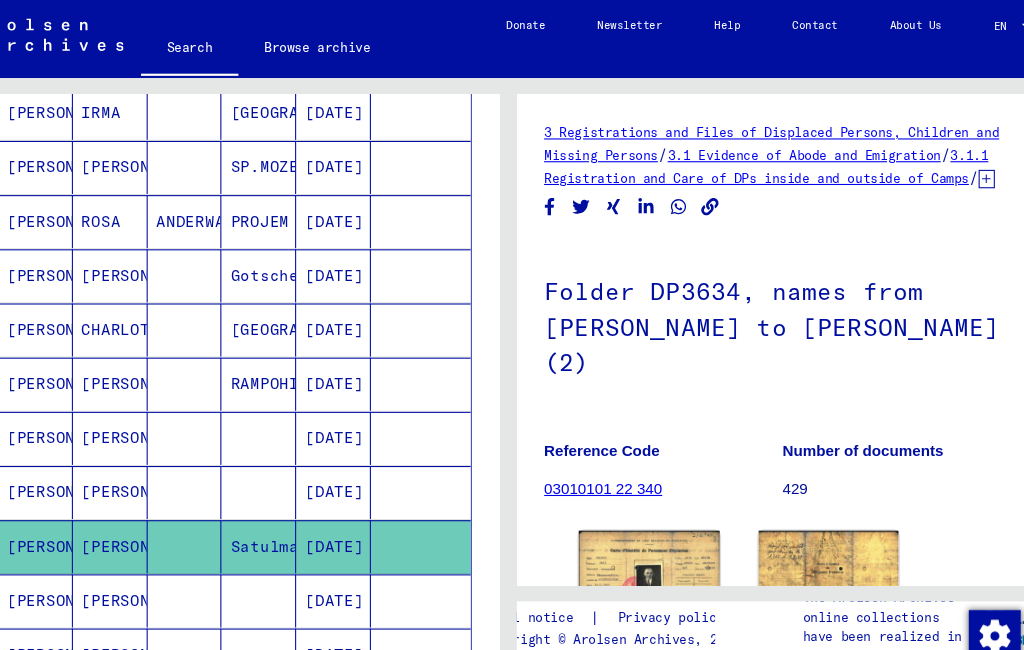 scroll, scrollTop: 0, scrollLeft: 0, axis: both 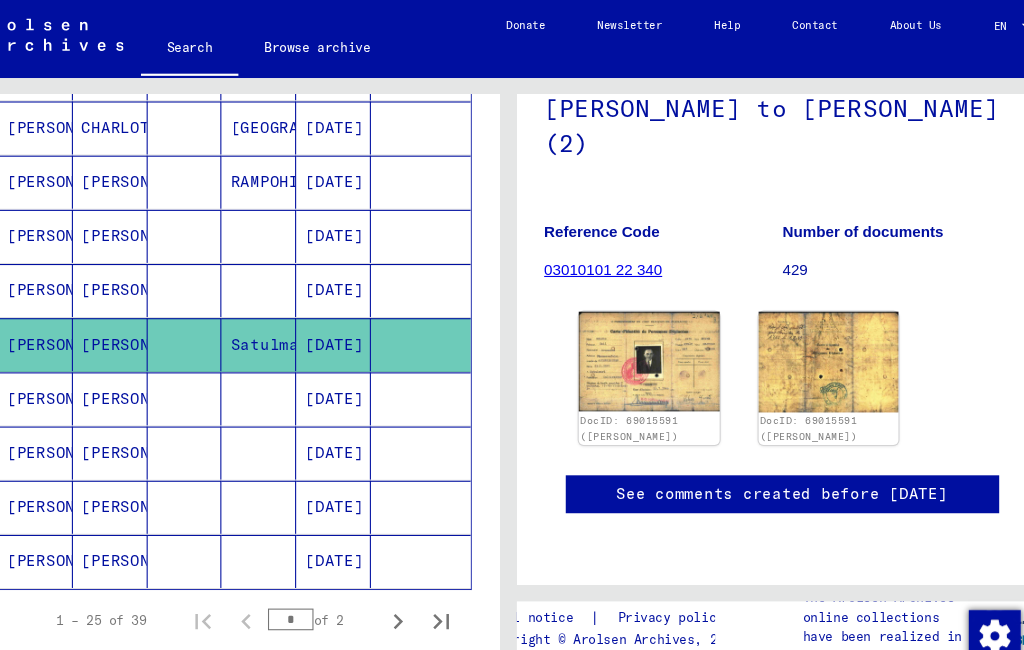 click on "[PERSON_NAME]" at bounding box center [144, 418] 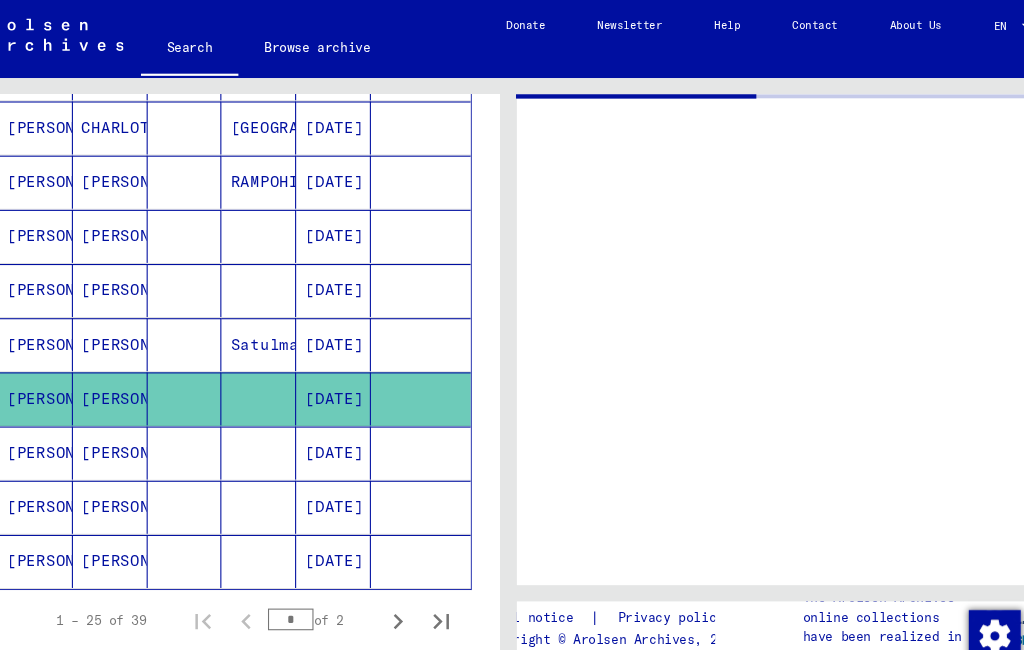 scroll, scrollTop: 0, scrollLeft: 0, axis: both 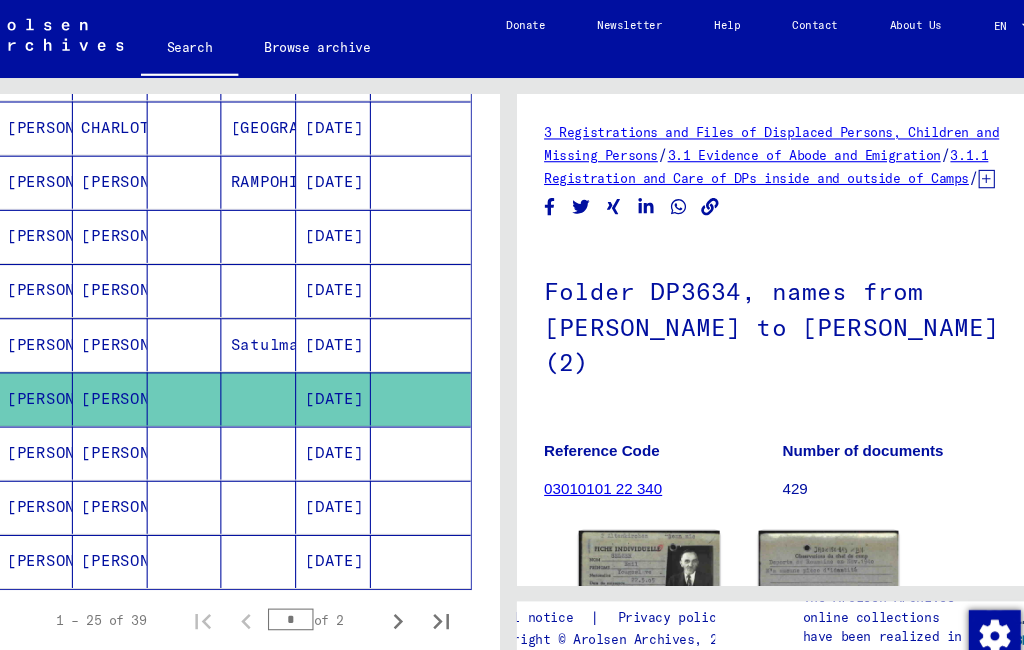 click on "[PERSON_NAME]" at bounding box center [144, 518] 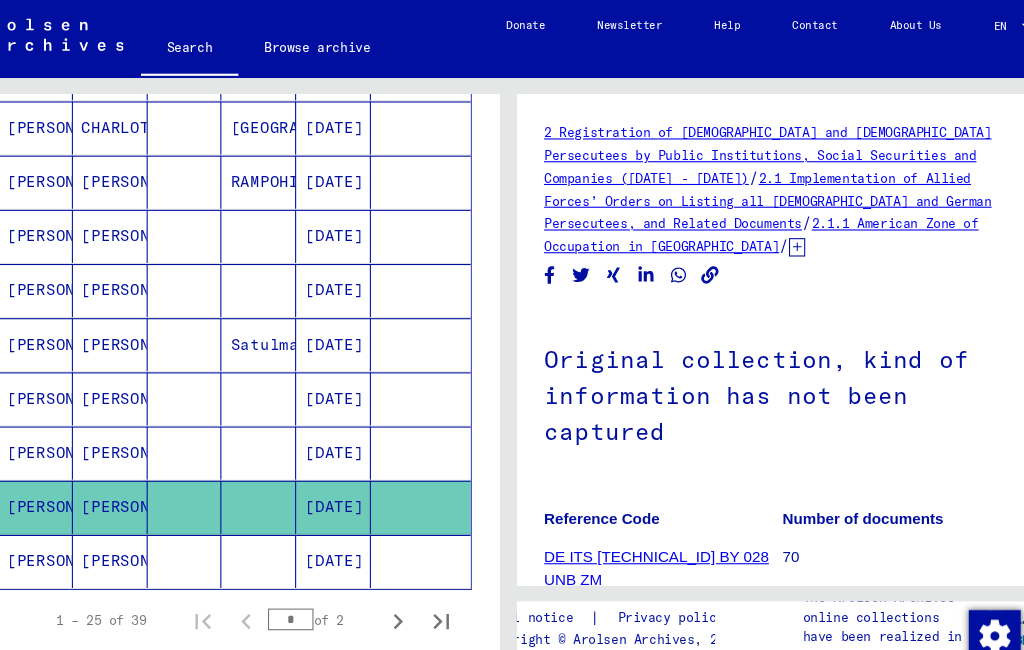 scroll, scrollTop: 0, scrollLeft: 0, axis: both 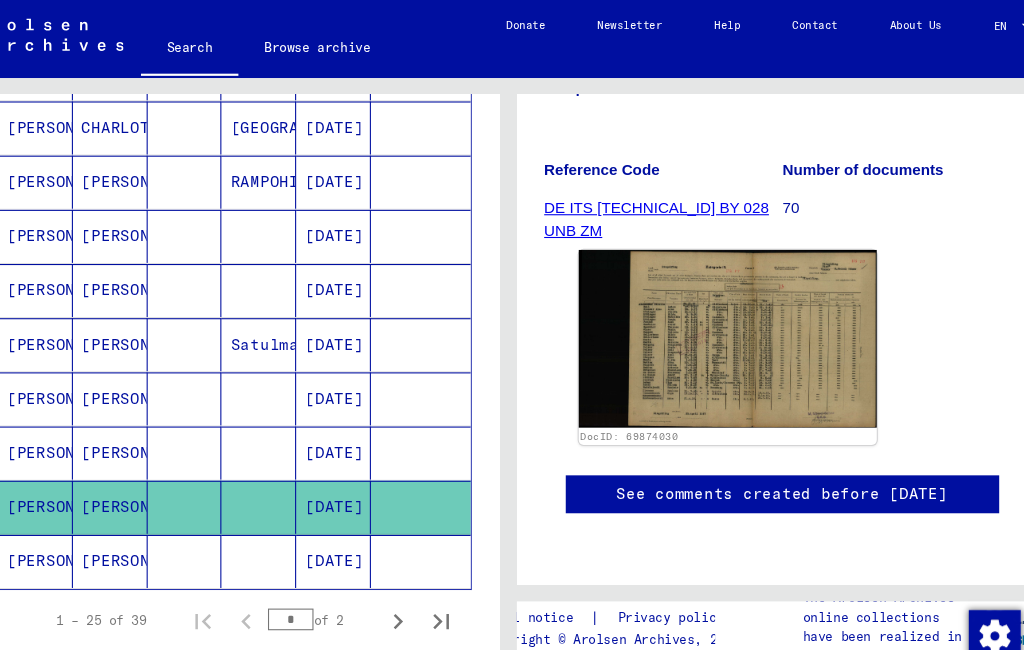 click on "[PERSON_NAME]" 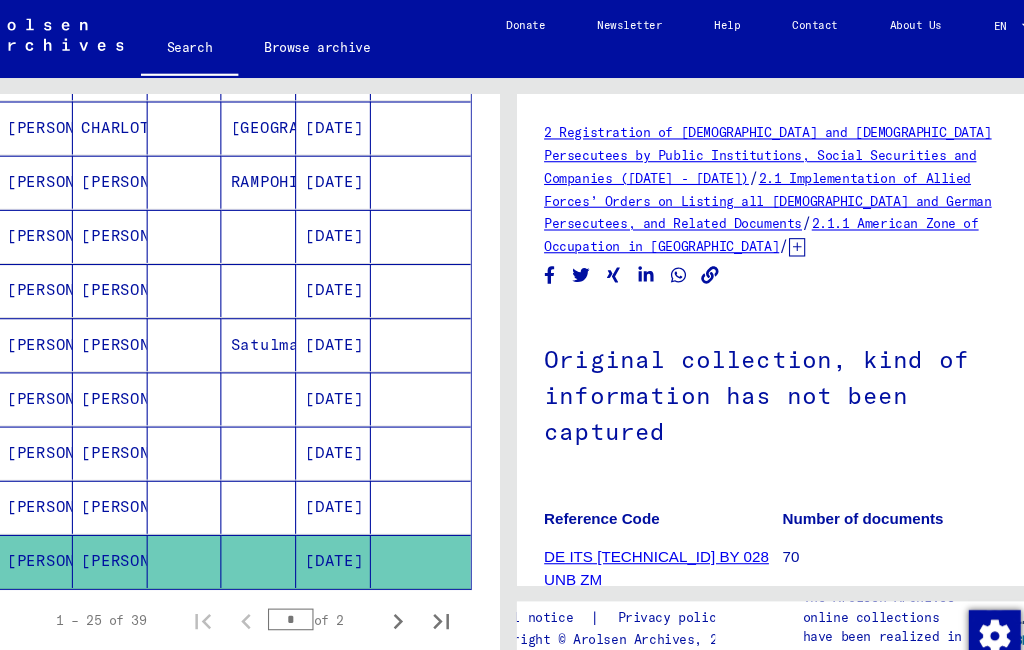 scroll, scrollTop: 0, scrollLeft: 0, axis: both 